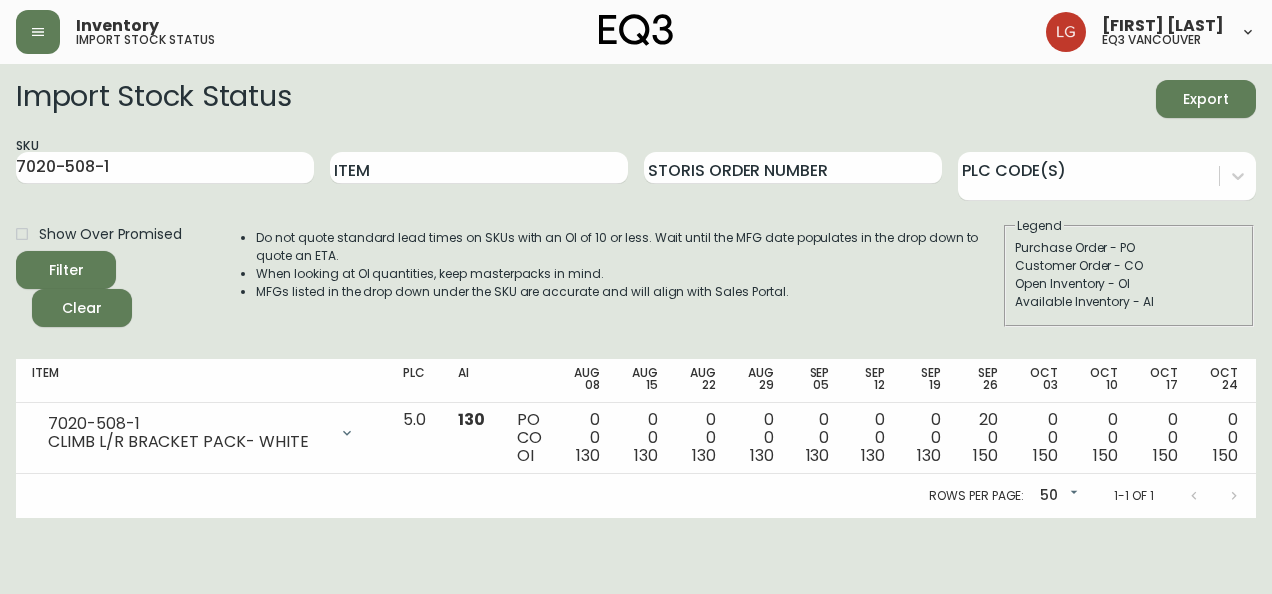 click at bounding box center [38, 32] 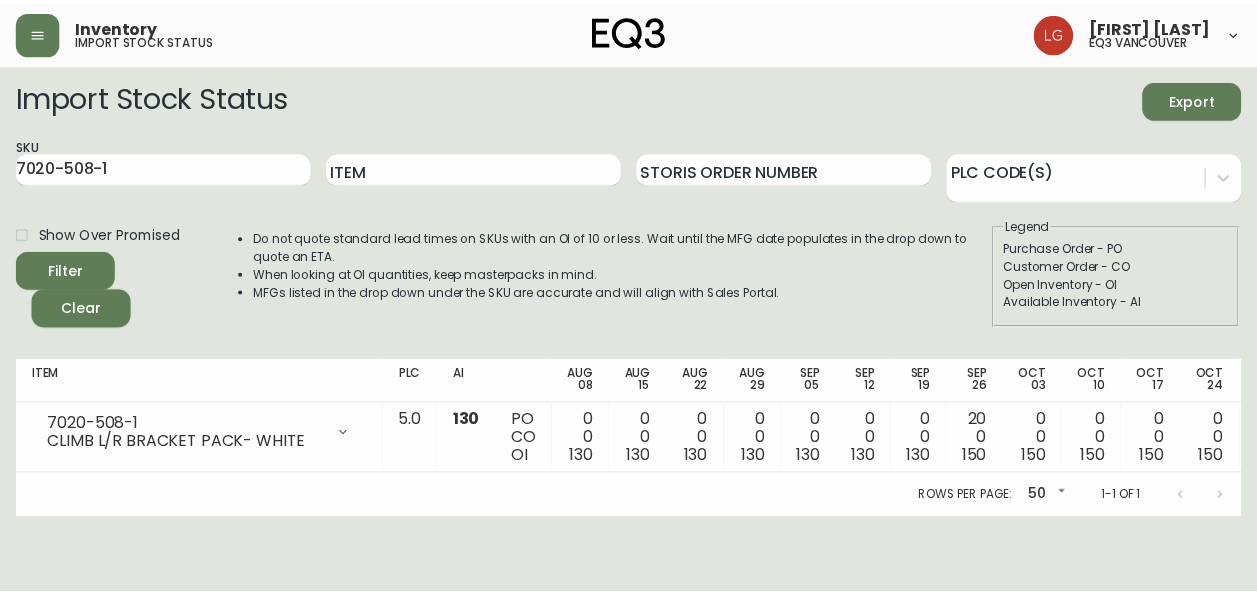scroll, scrollTop: 0, scrollLeft: 0, axis: both 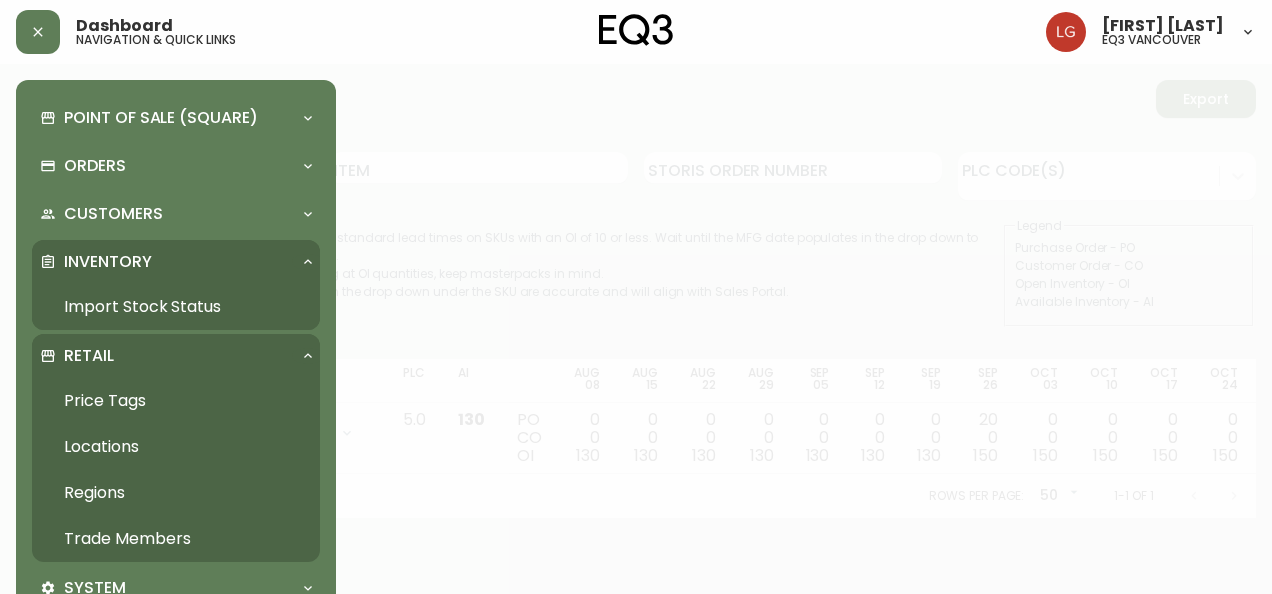 click on "Trade Members" at bounding box center (176, 539) 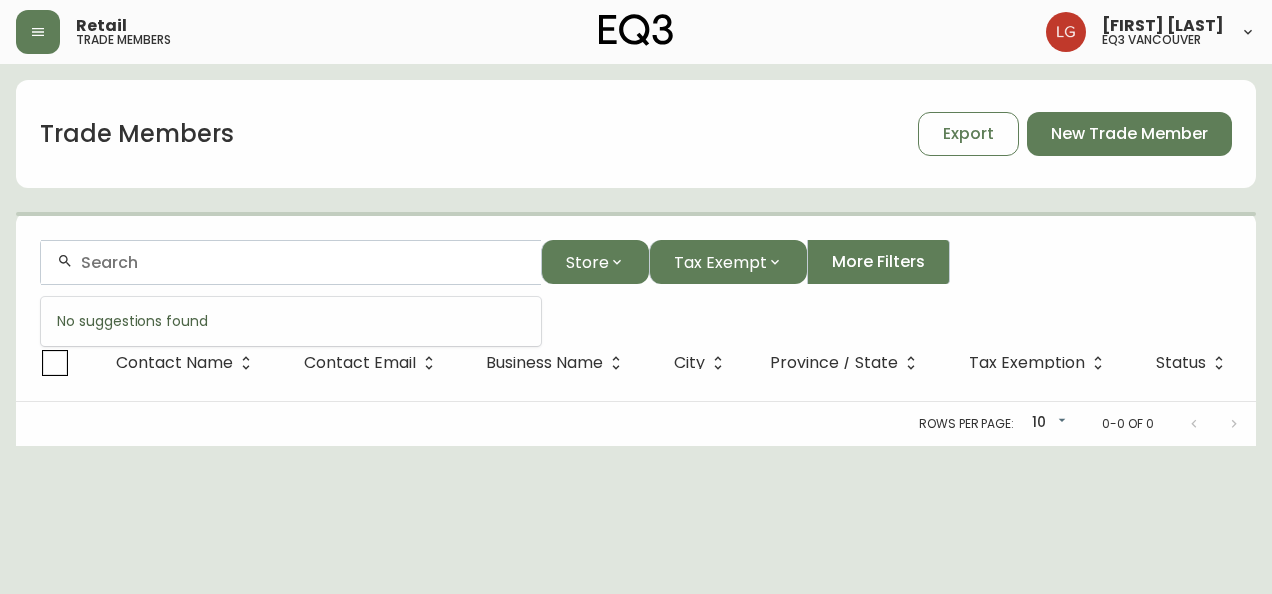 click at bounding box center [303, 262] 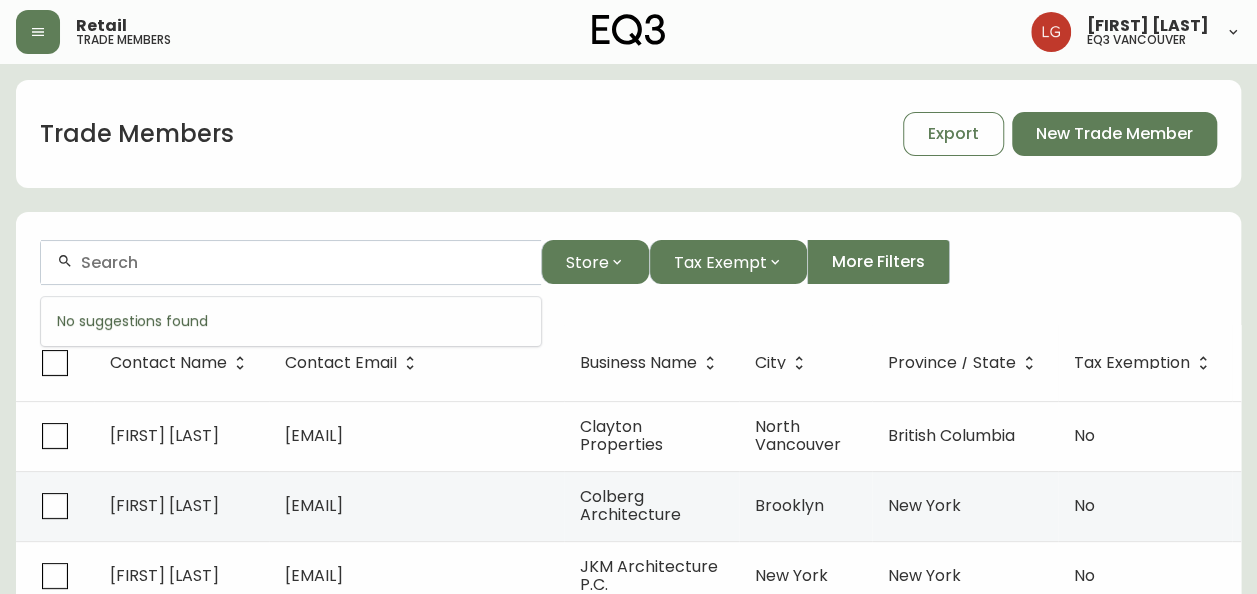 paste on "[FIRST] [LAST]" 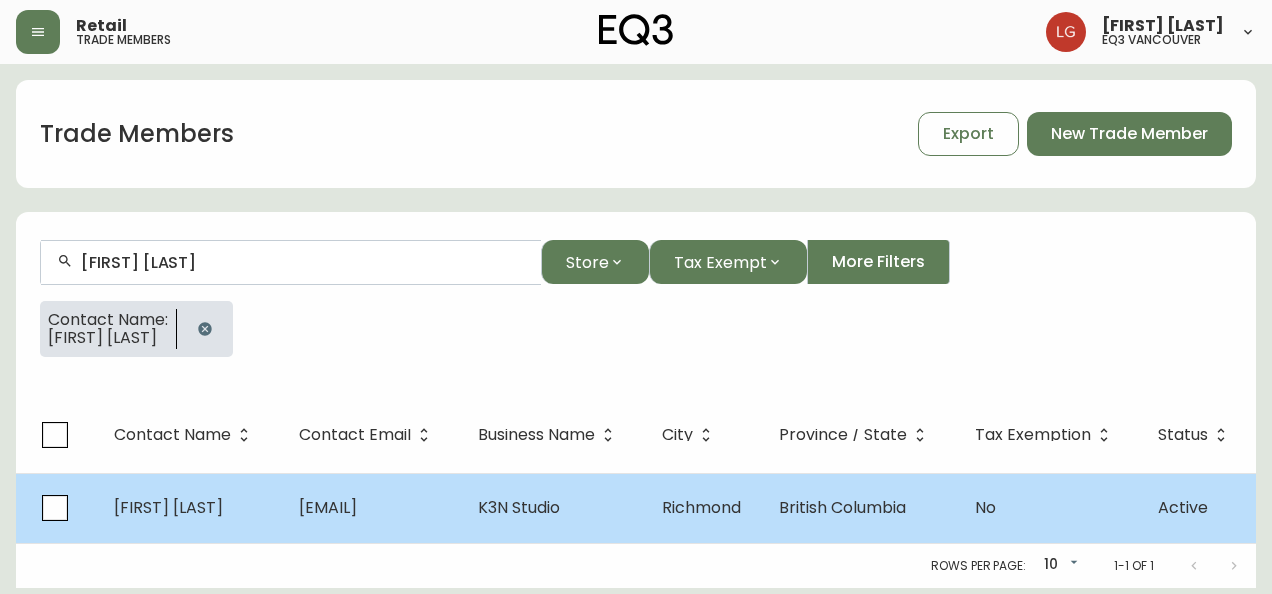 type on "[FIRST] [LAST]" 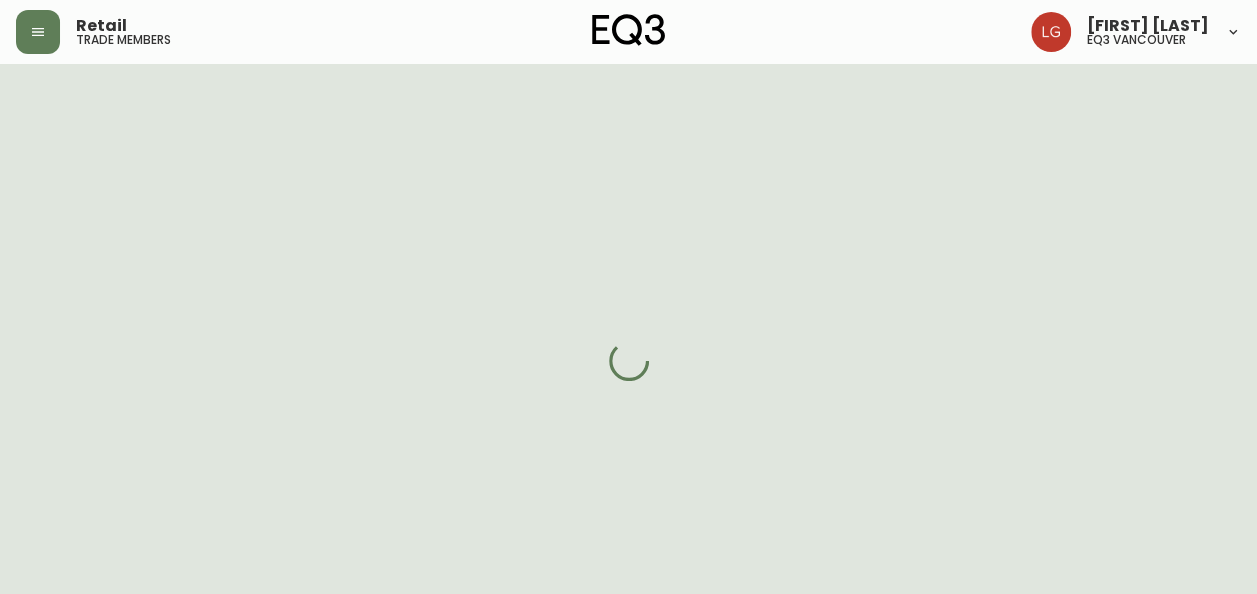 select on "BC" 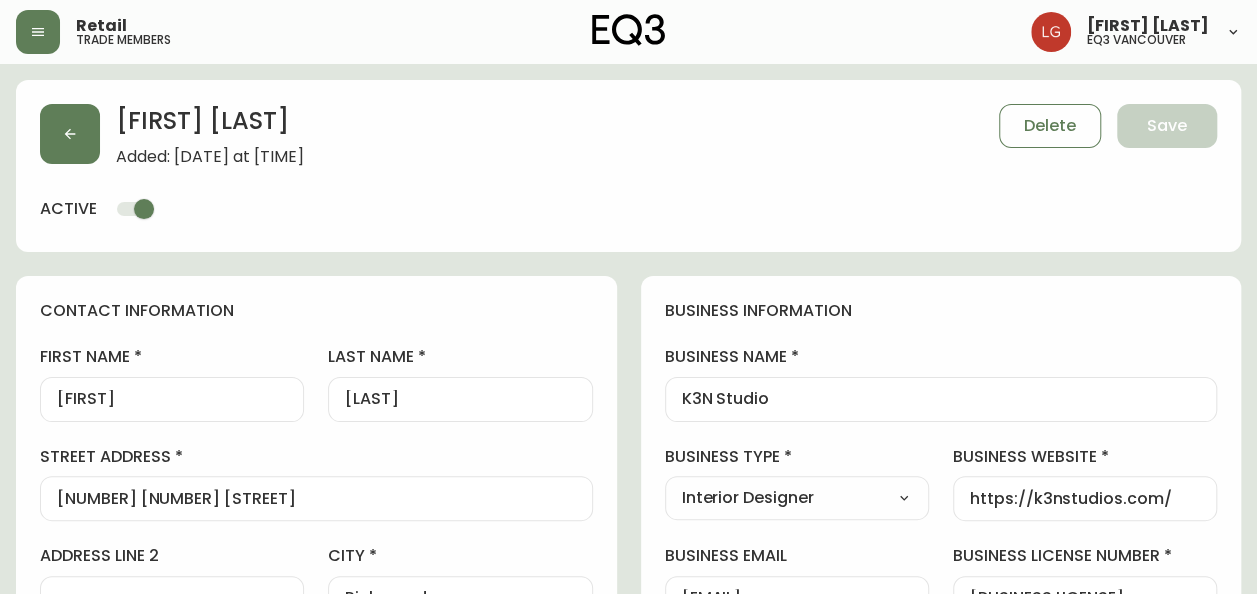 scroll, scrollTop: 0, scrollLeft: 0, axis: both 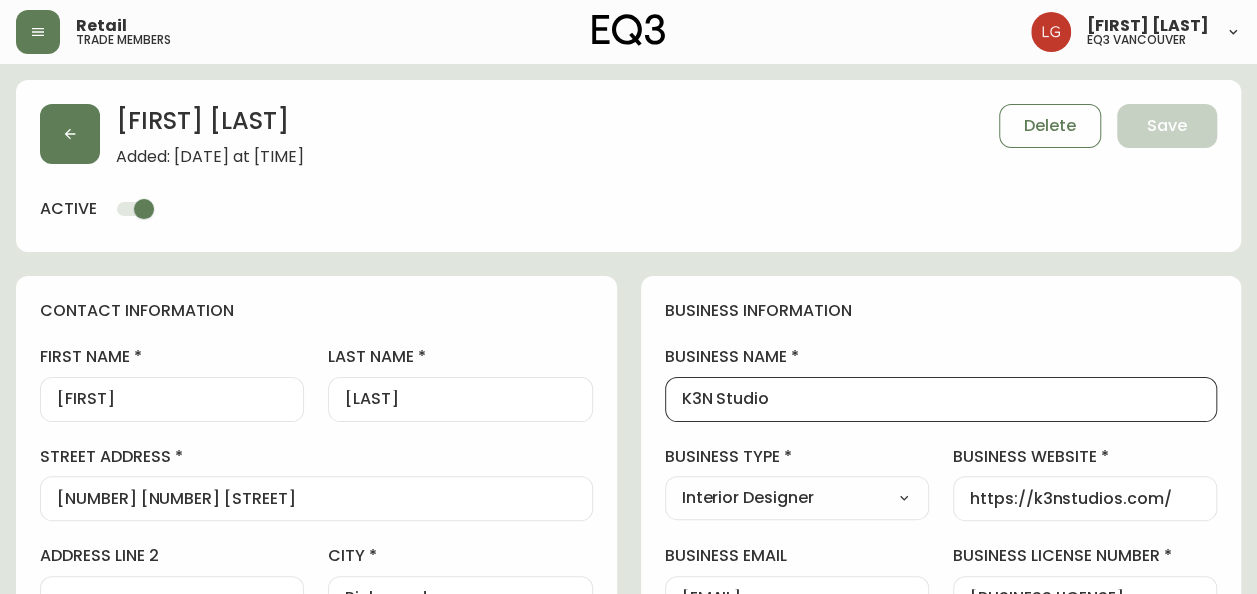 drag, startPoint x: 802, startPoint y: 405, endPoint x: 589, endPoint y: 400, distance: 213.05867 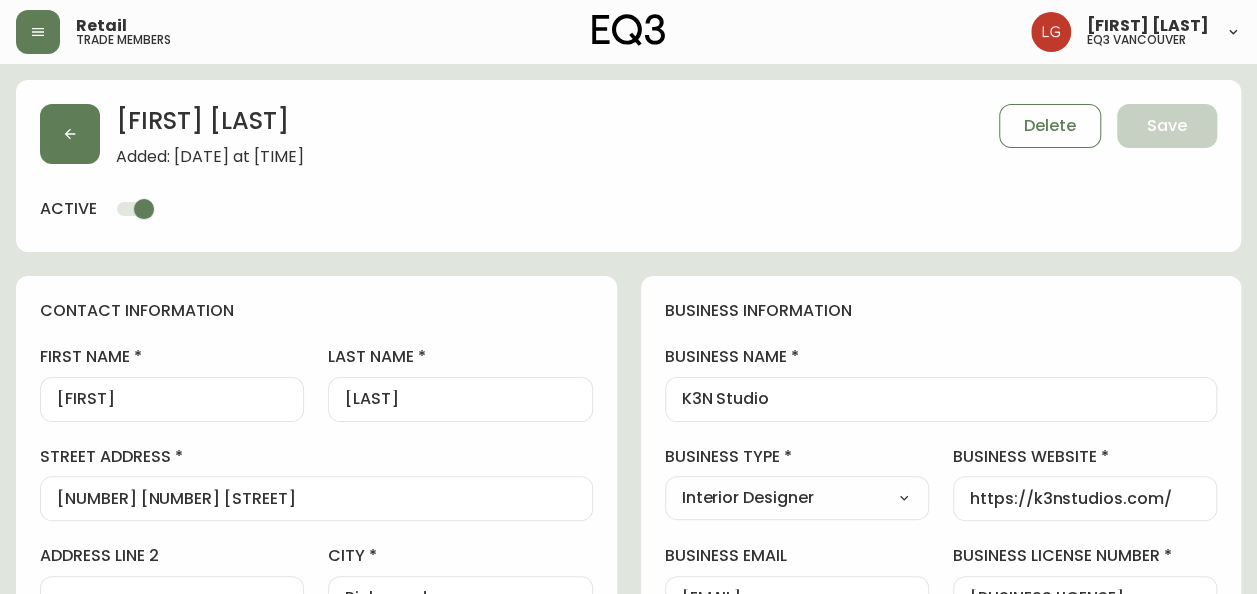 scroll, scrollTop: 0, scrollLeft: 0, axis: both 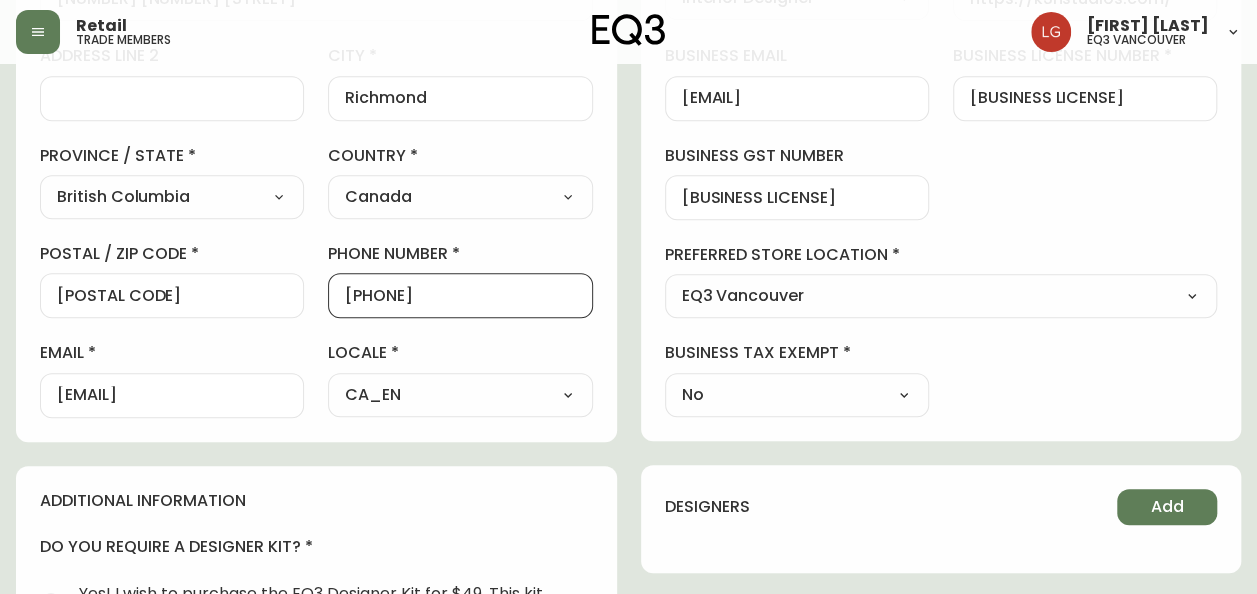 drag, startPoint x: 494, startPoint y: 294, endPoint x: 366, endPoint y: 300, distance: 128.14055 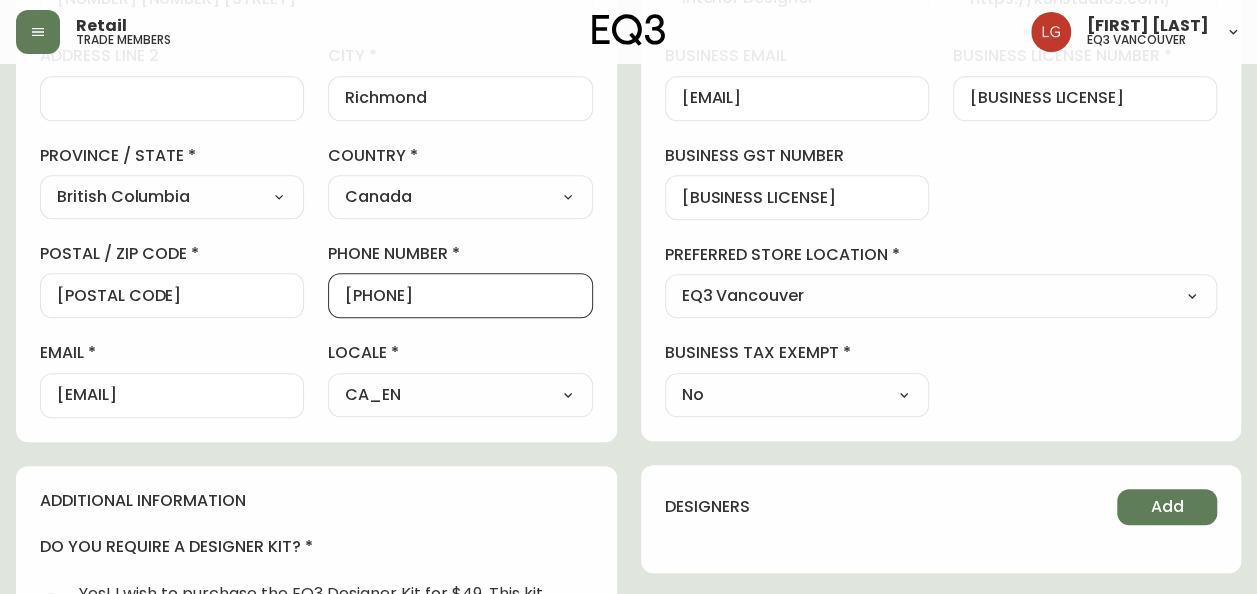 click on "[PHONE]" at bounding box center (460, 295) 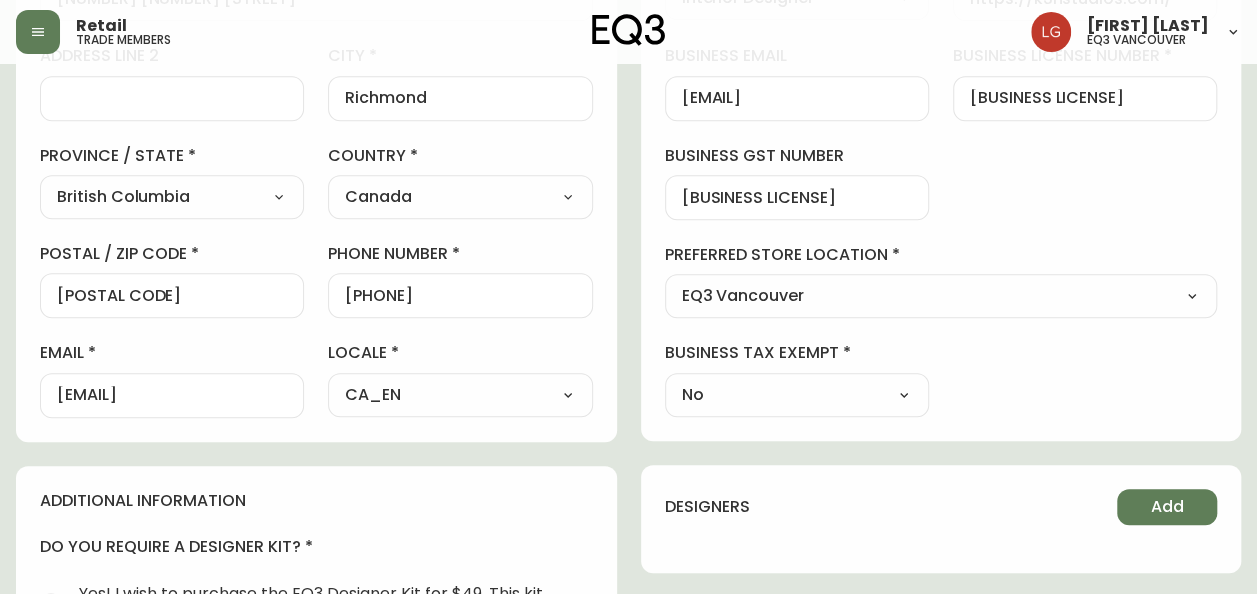 scroll, scrollTop: 0, scrollLeft: 0, axis: both 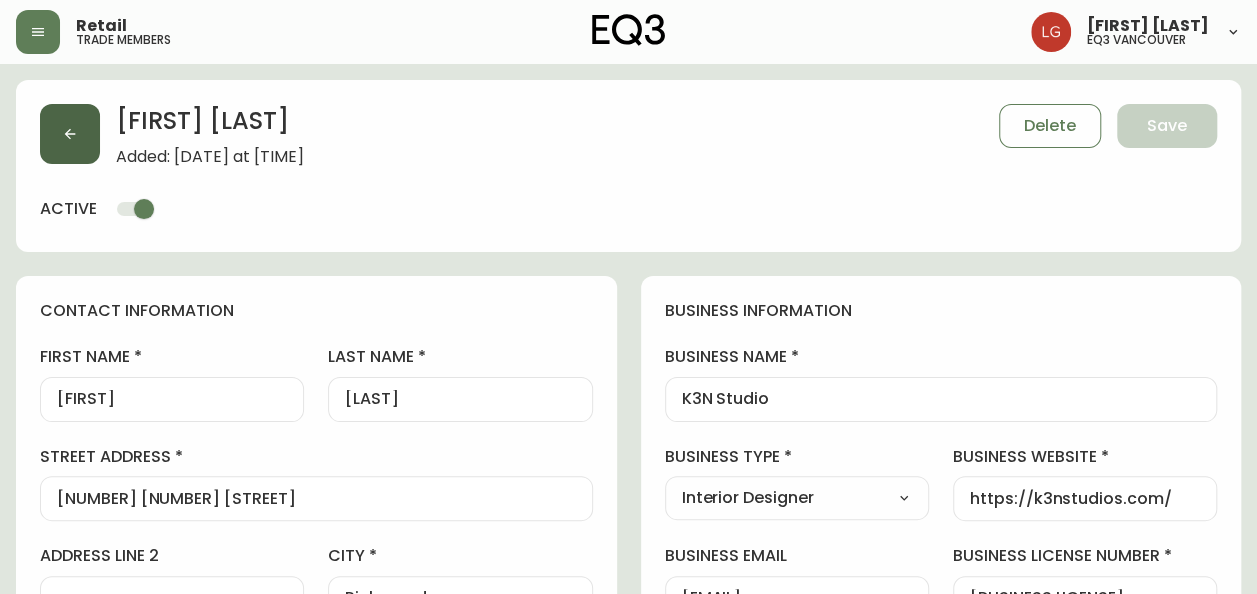 click 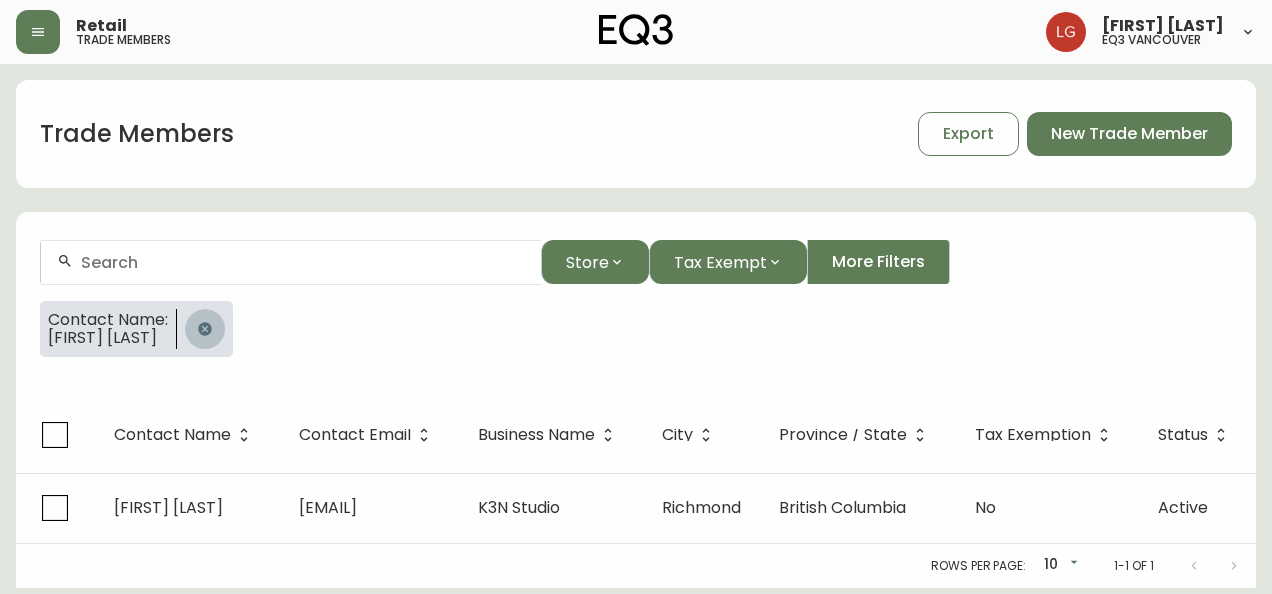 click 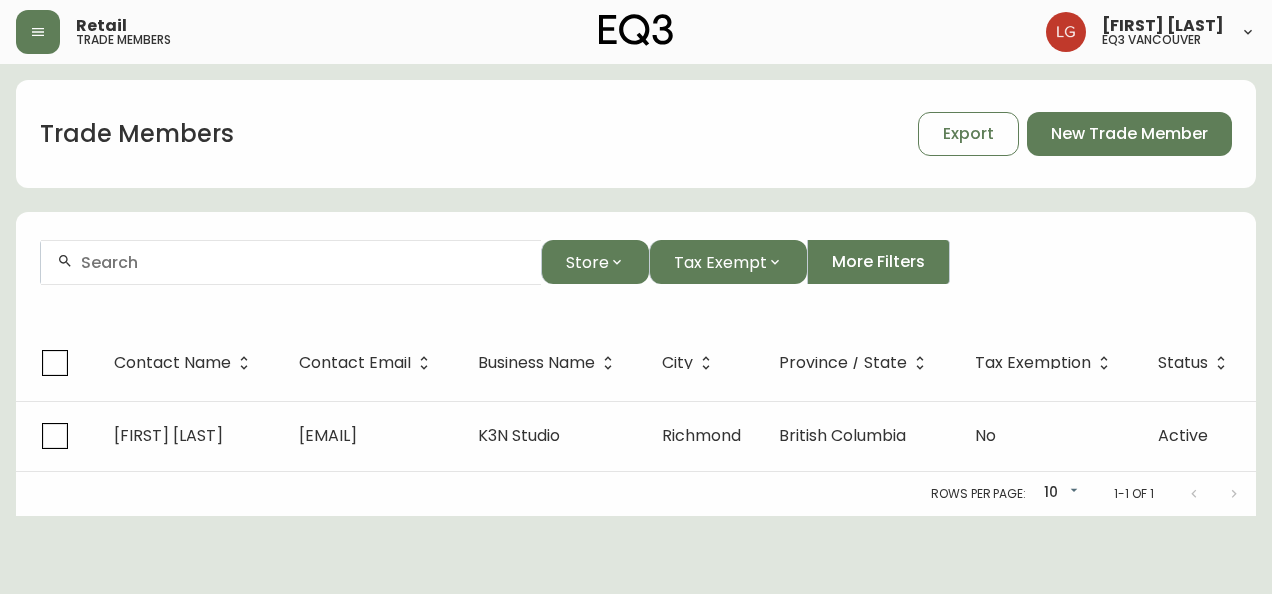 click at bounding box center (291, 262) 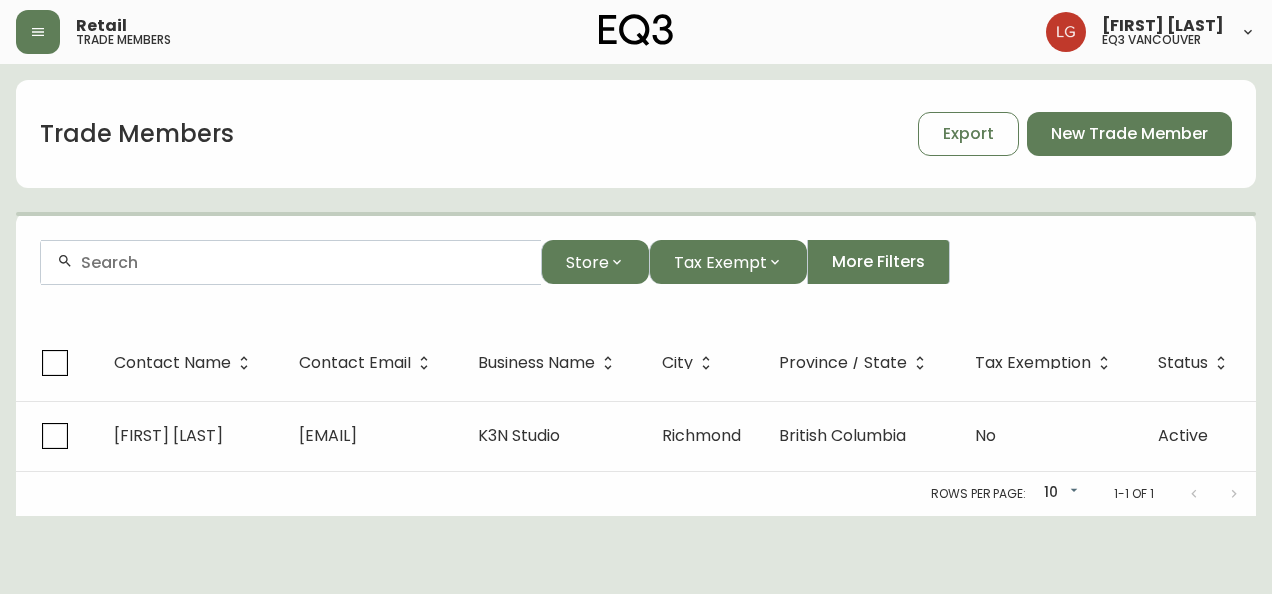 paste on "[EMAIL]" 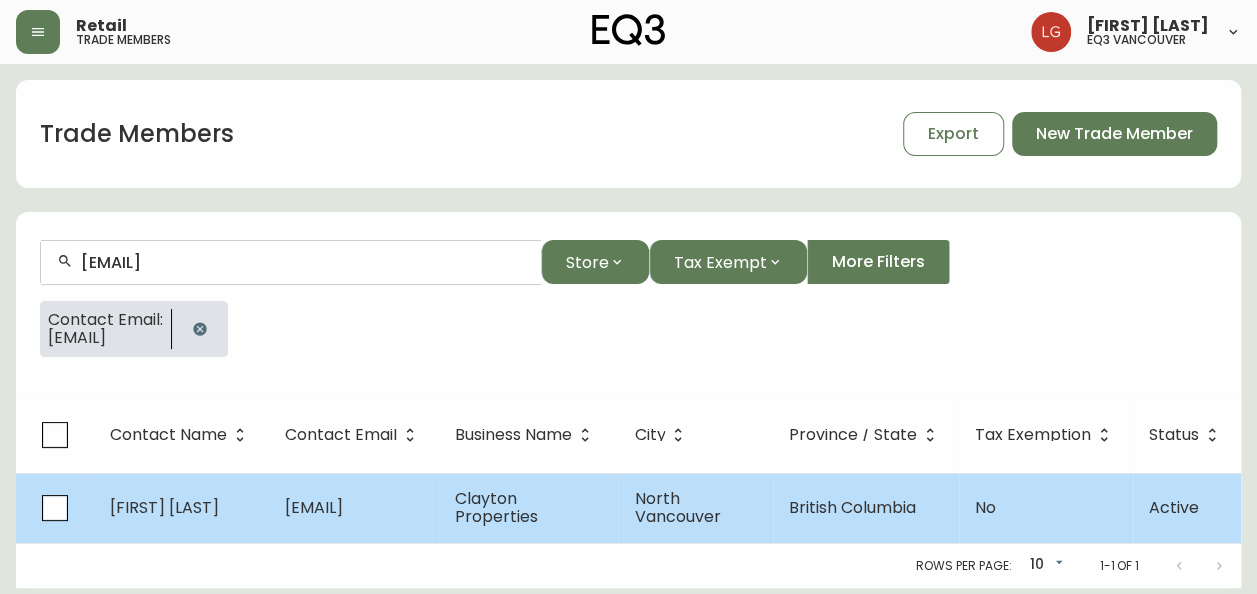 type on "[EMAIL]" 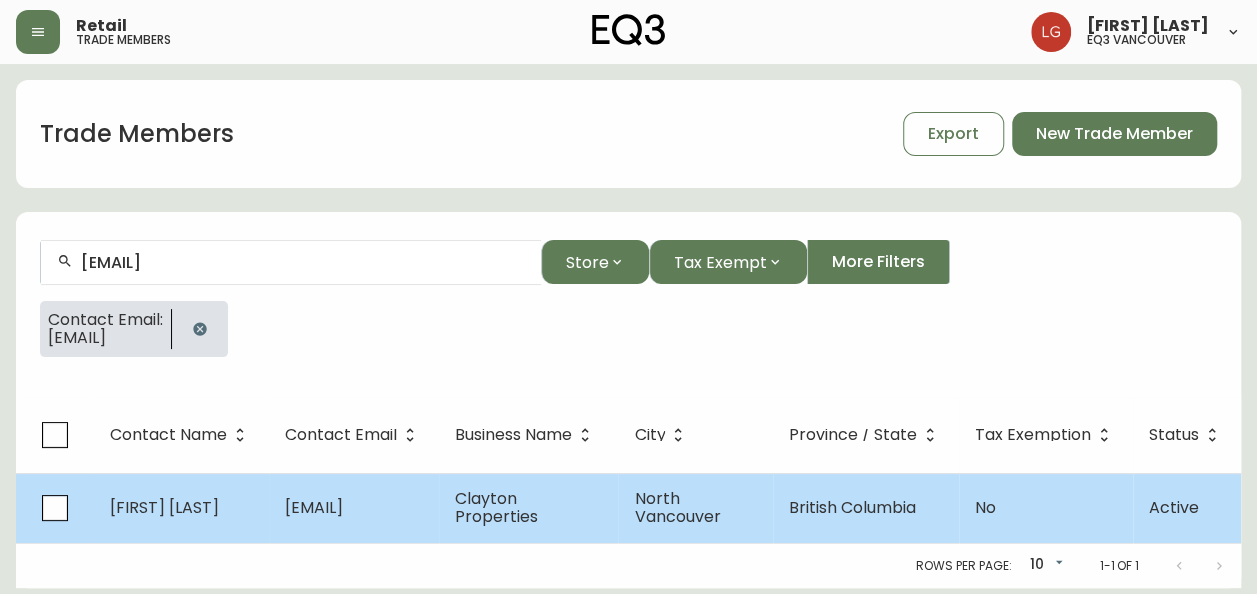 click on "[FIRST] [LAST]" at bounding box center (181, 508) 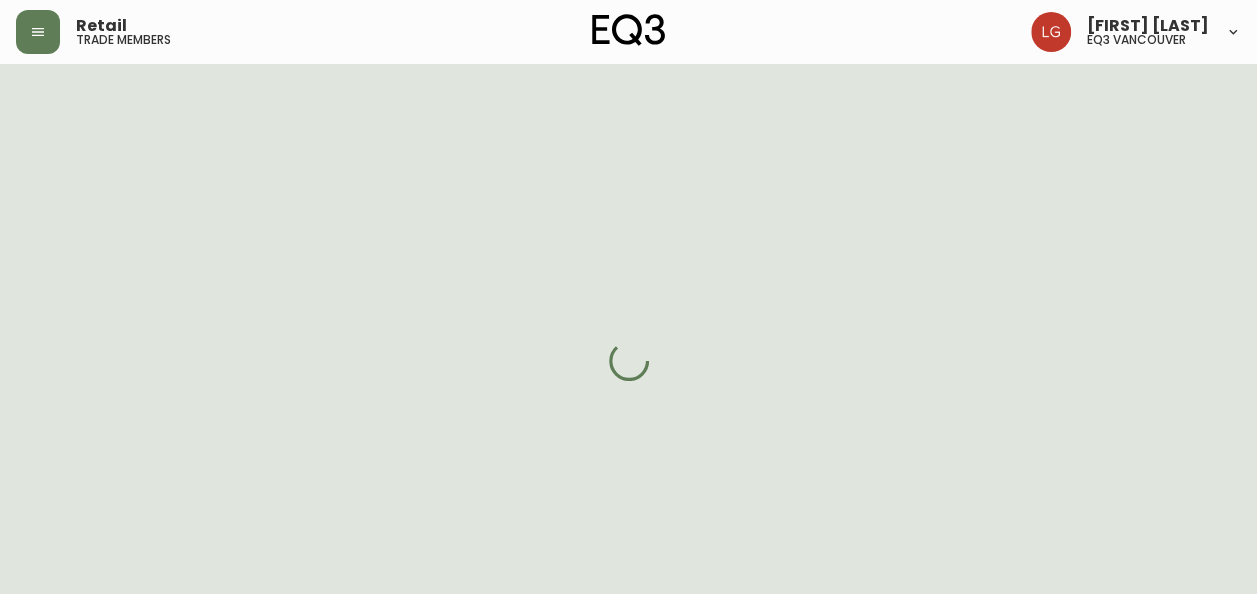 select on "BC" 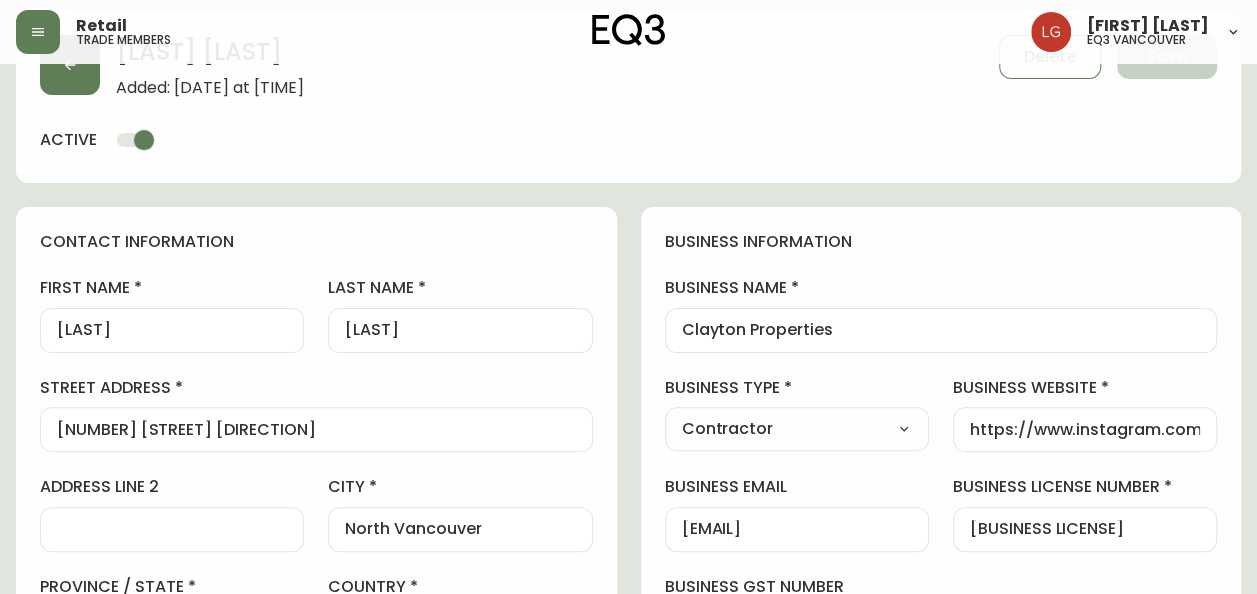 scroll, scrollTop: 100, scrollLeft: 0, axis: vertical 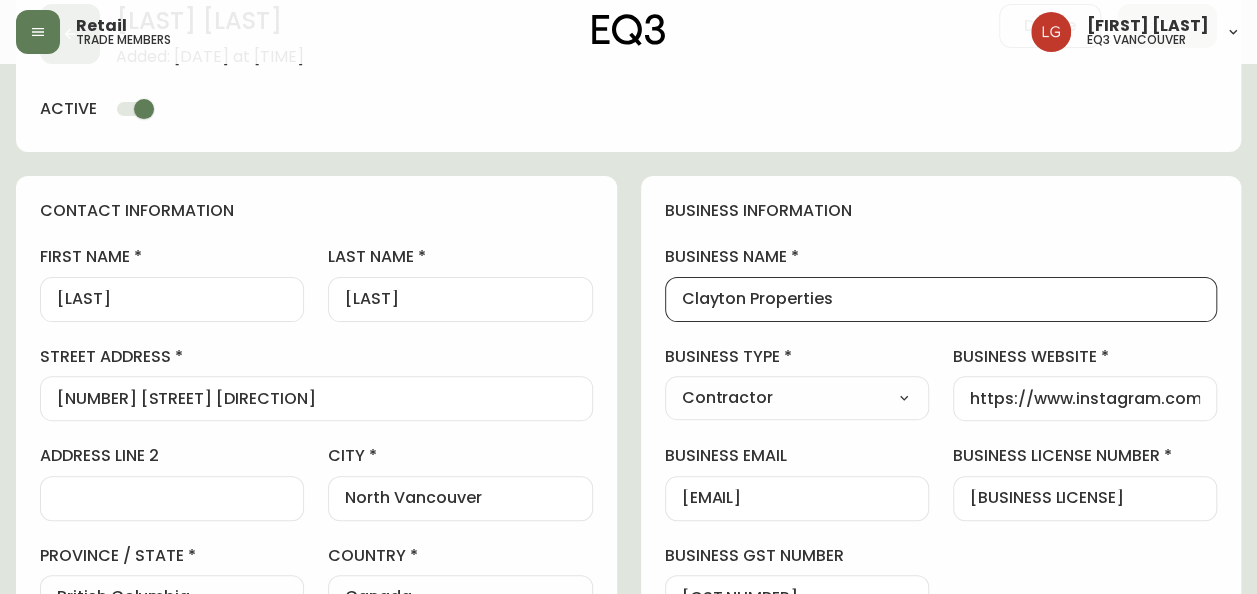 drag, startPoint x: 850, startPoint y: 307, endPoint x: 608, endPoint y: 304, distance: 242.0186 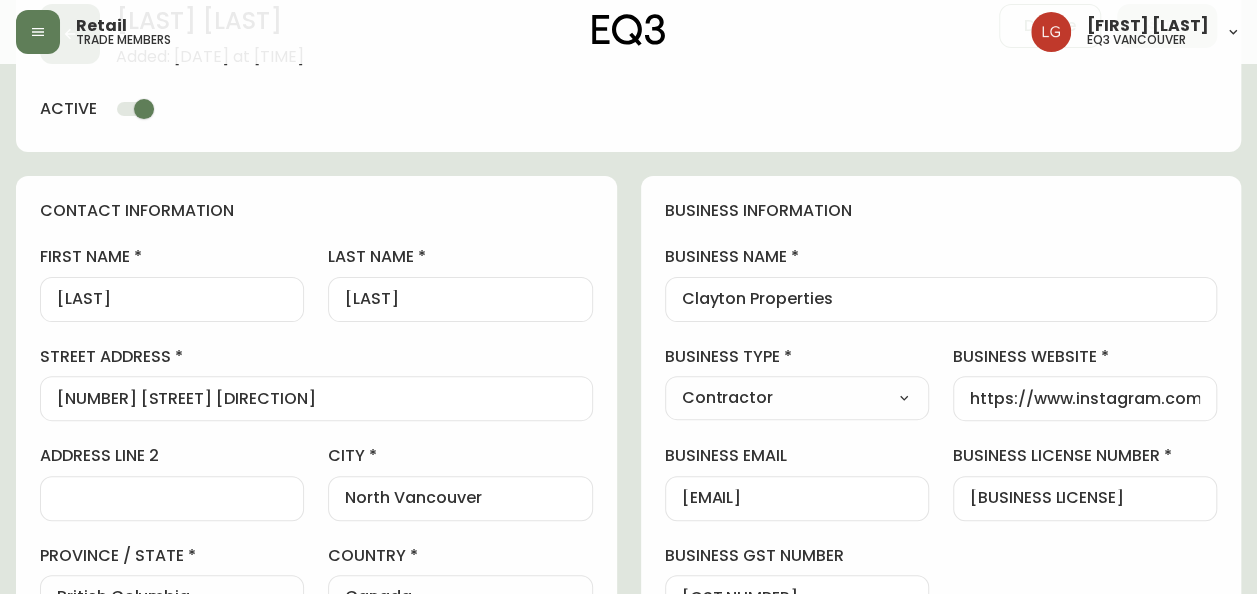 scroll, scrollTop: 0, scrollLeft: 0, axis: both 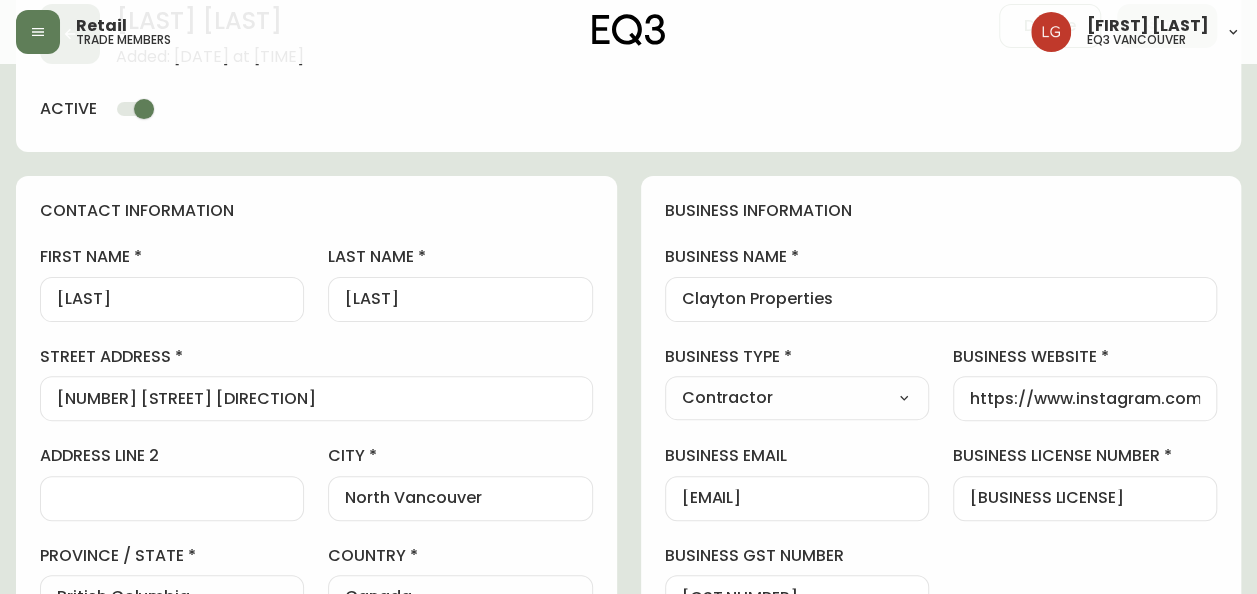 click on "Select Interior Designer Architect Home Builder Contractor Real Estate Agent Hospitality Other" at bounding box center (797, 398) 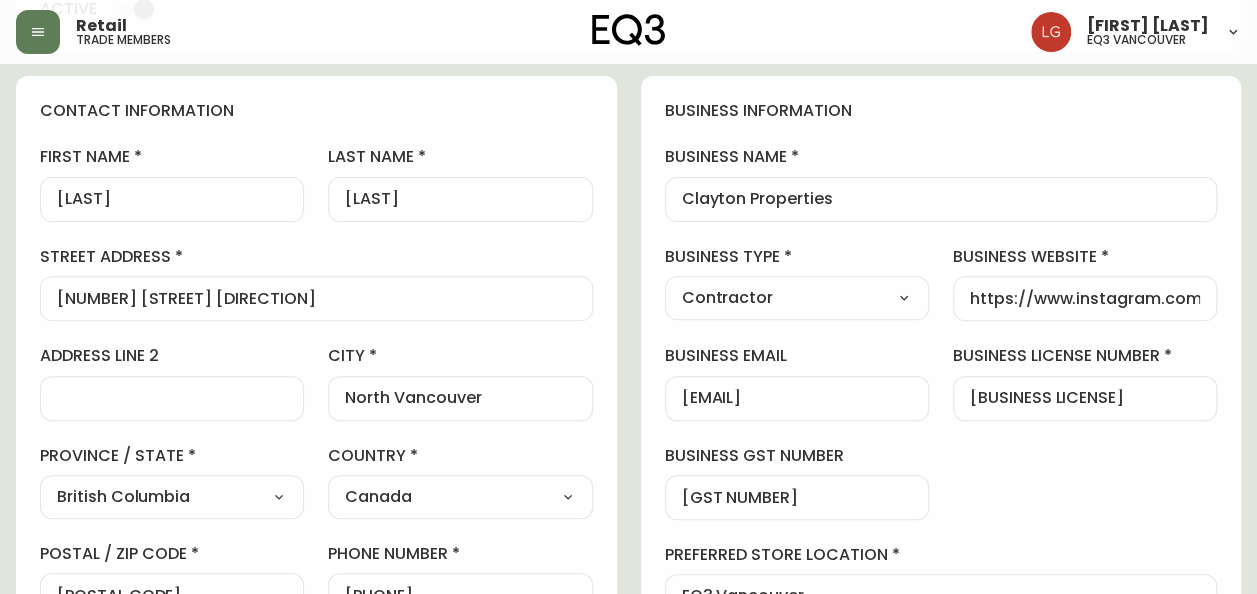 scroll, scrollTop: 300, scrollLeft: 0, axis: vertical 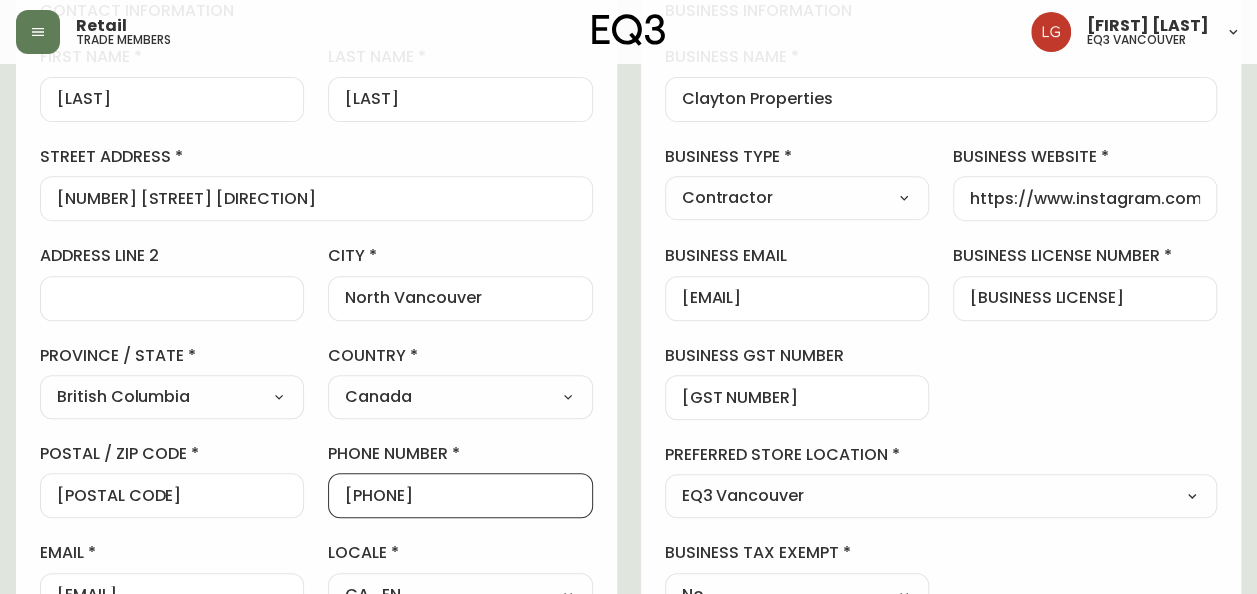 drag, startPoint x: 478, startPoint y: 494, endPoint x: 329, endPoint y: 490, distance: 149.05368 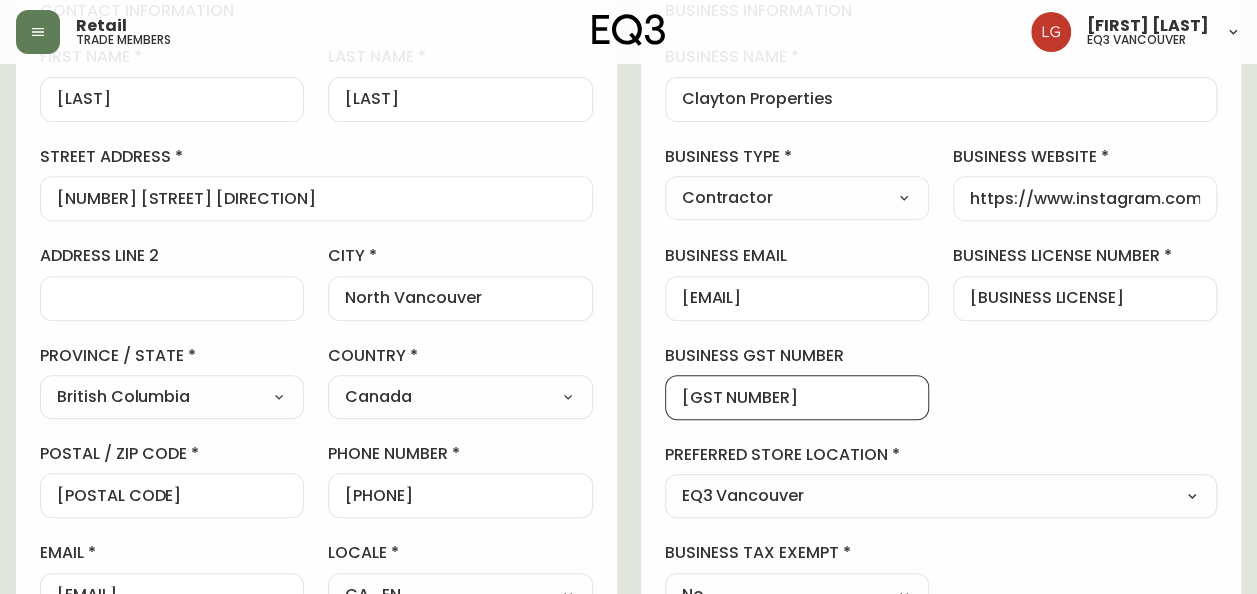 click on "[GST NUMBER]" at bounding box center (797, 397) 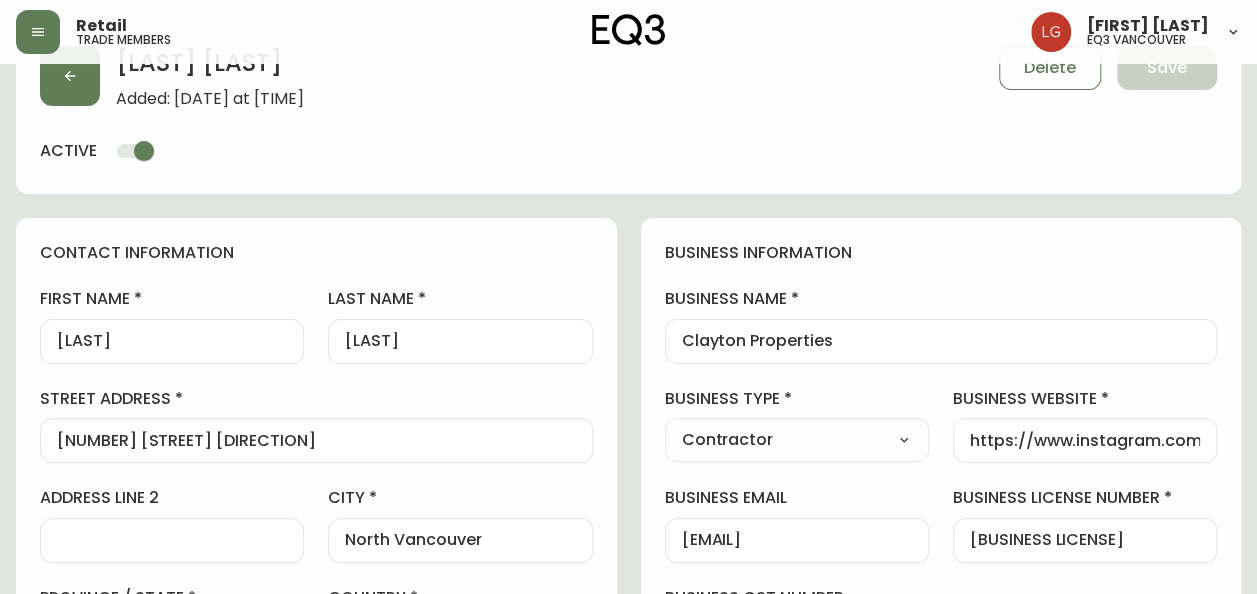 scroll, scrollTop: 100, scrollLeft: 0, axis: vertical 